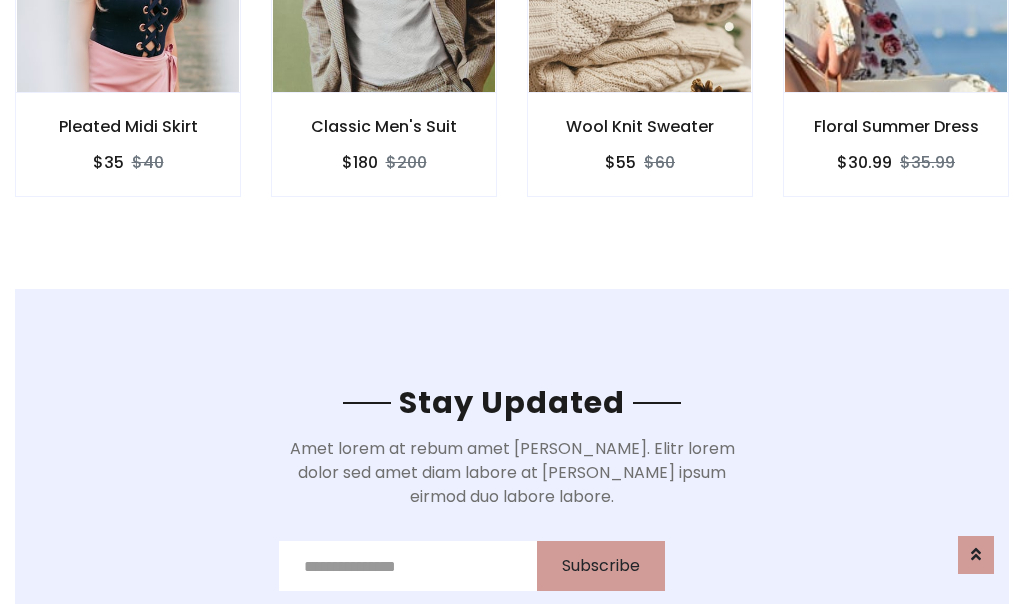 scroll, scrollTop: 3012, scrollLeft: 0, axis: vertical 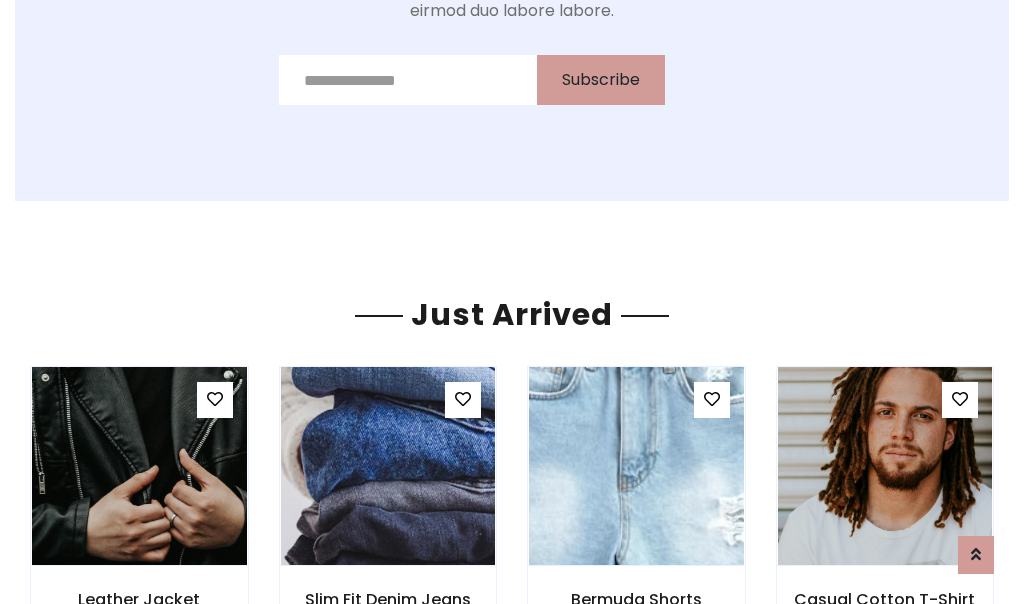 click on "Wool Knit Sweater
$55
$60" at bounding box center (640, -428) 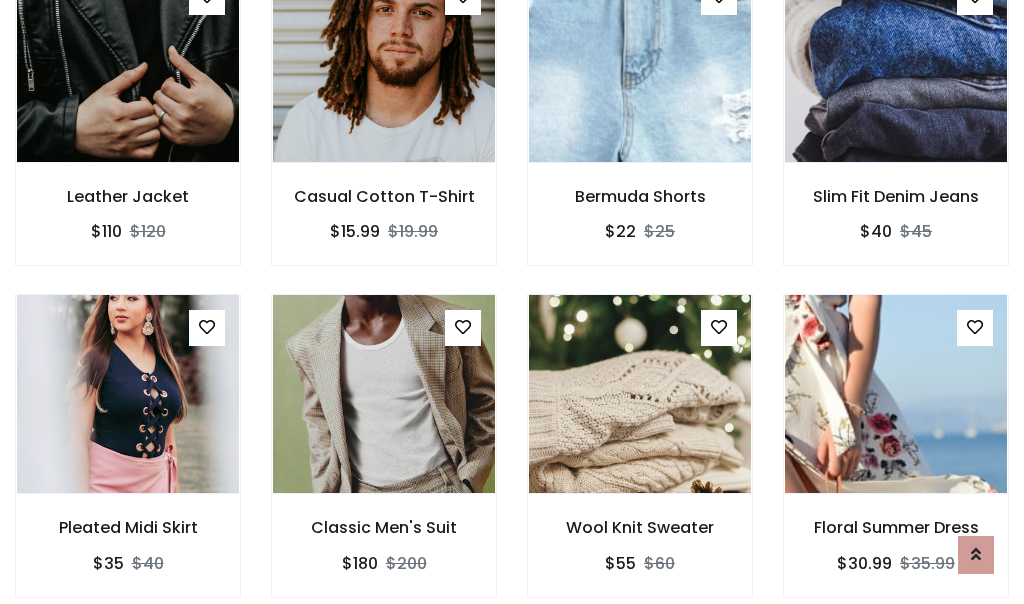 click on "Wool Knit Sweater
$55
$60" at bounding box center (640, 459) 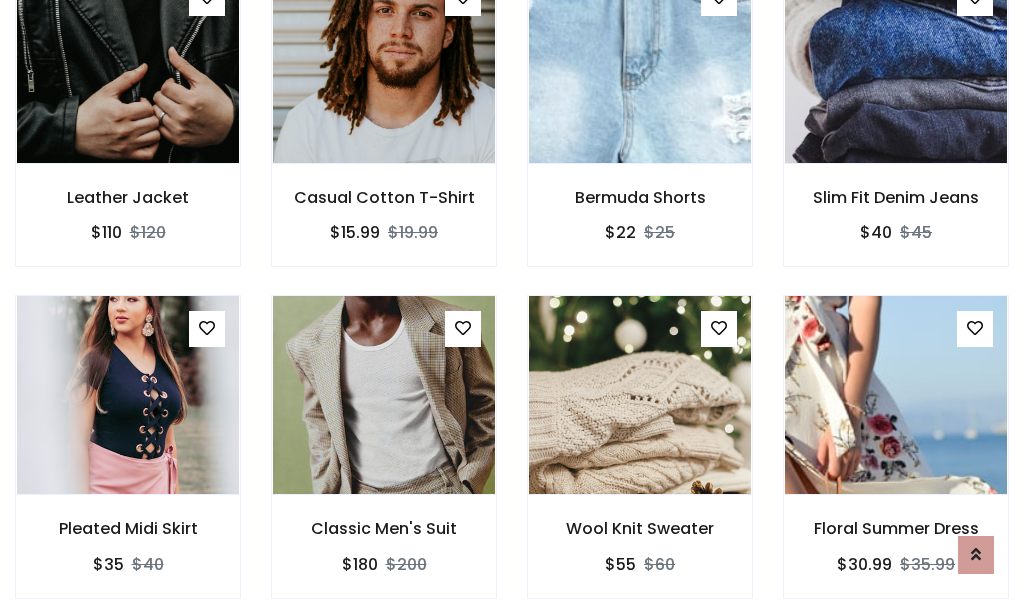 click on "Wool Knit Sweater
$55
$60" at bounding box center (640, 460) 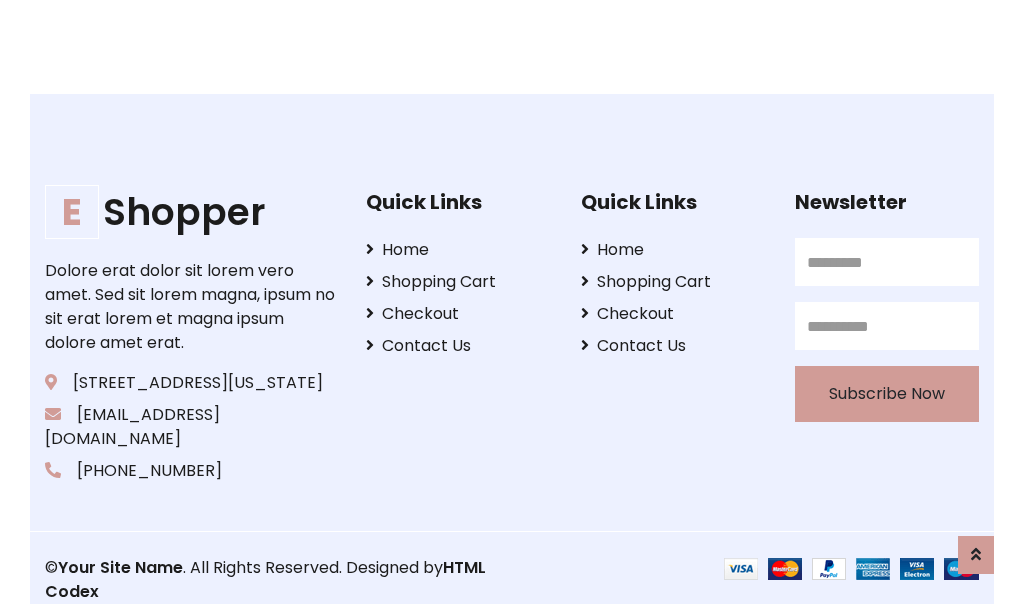 scroll, scrollTop: 3807, scrollLeft: 0, axis: vertical 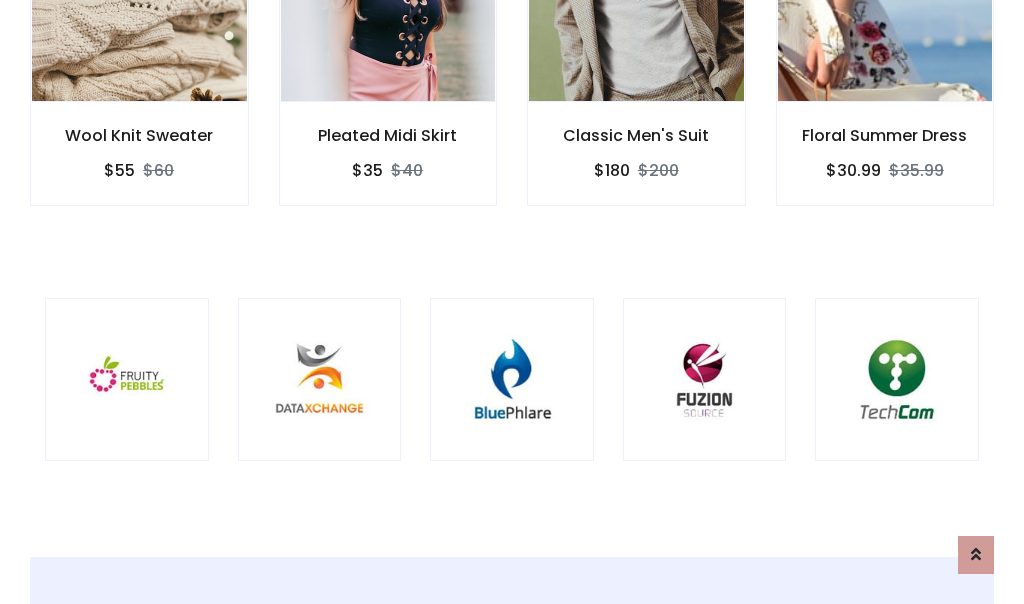 click at bounding box center [512, 380] 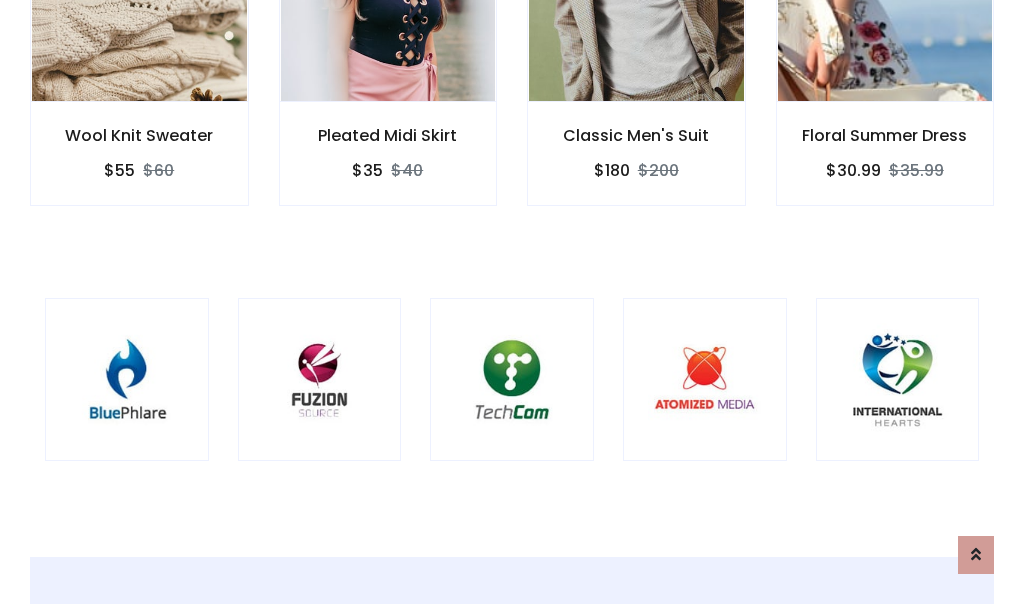 click at bounding box center [512, 380] 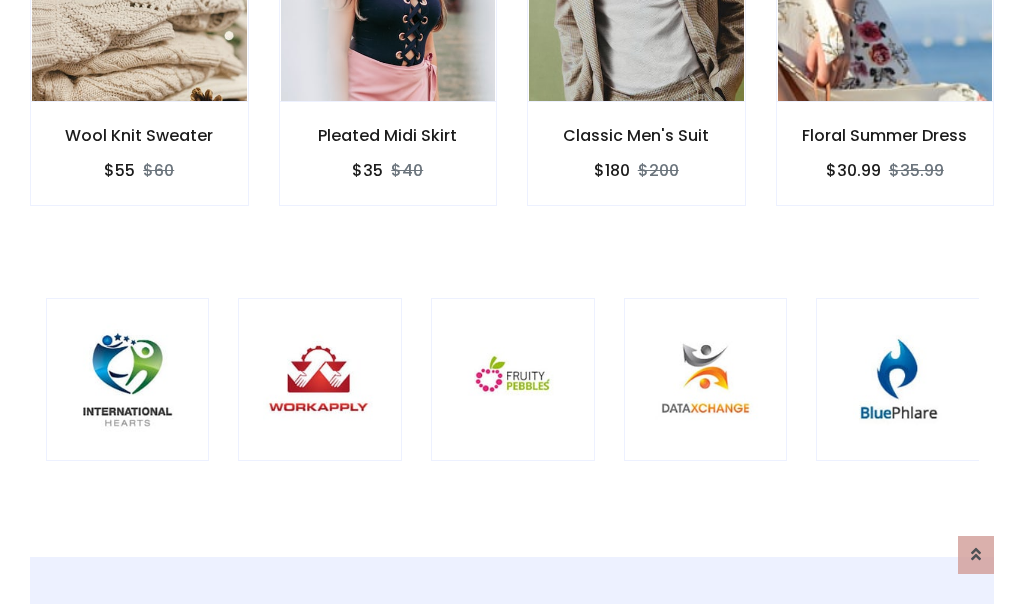 scroll, scrollTop: 0, scrollLeft: 0, axis: both 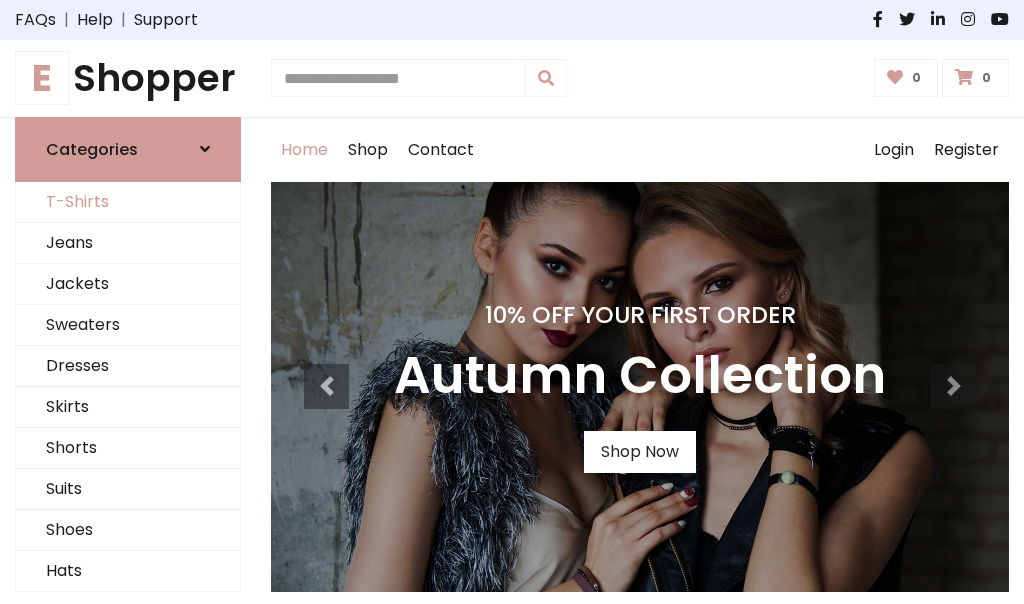 click on "T-Shirts" at bounding box center [128, 202] 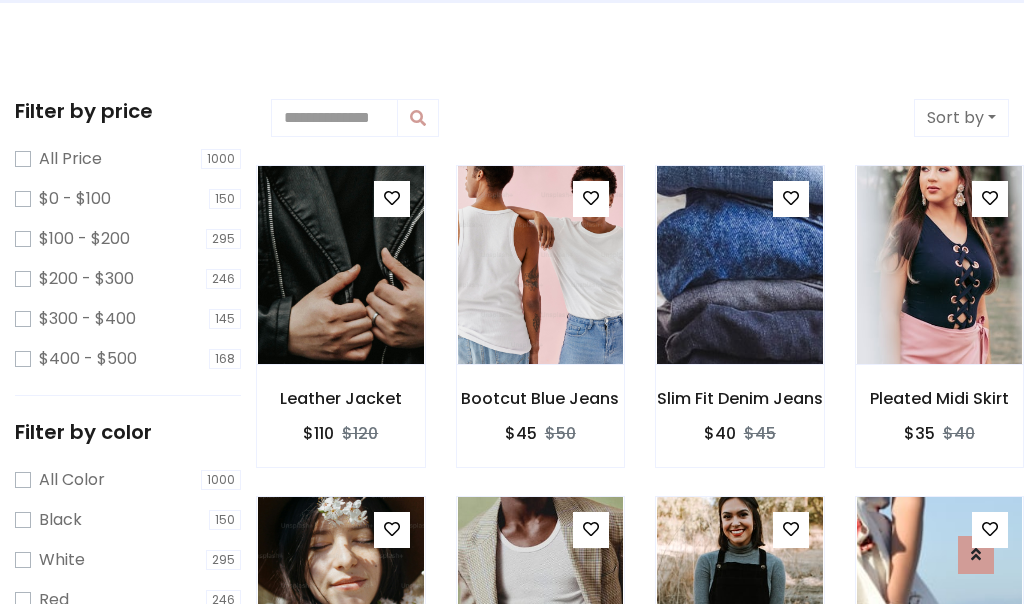 scroll, scrollTop: 0, scrollLeft: 0, axis: both 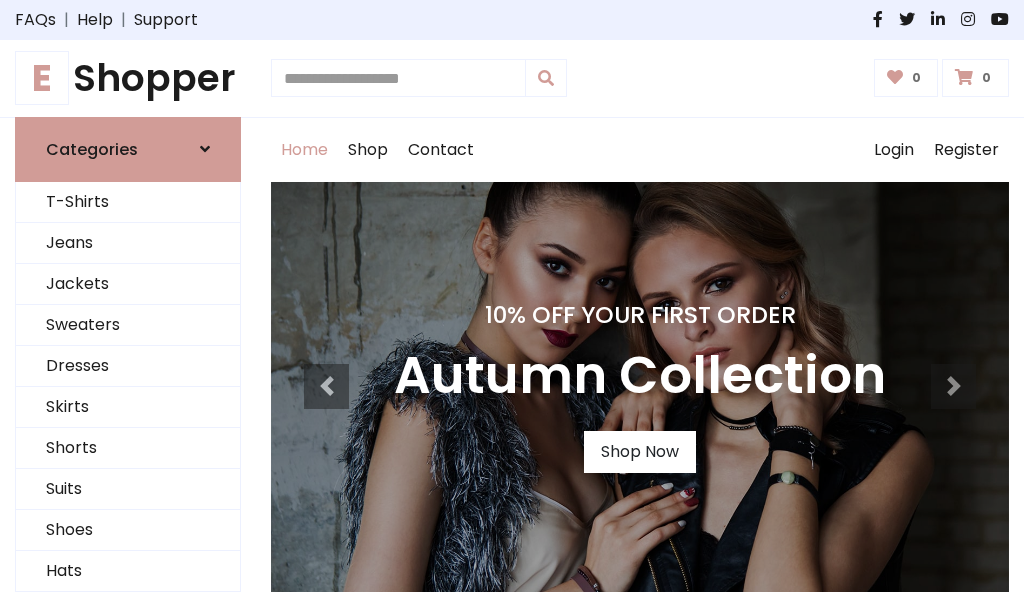 click on "E Shopper" at bounding box center (128, 78) 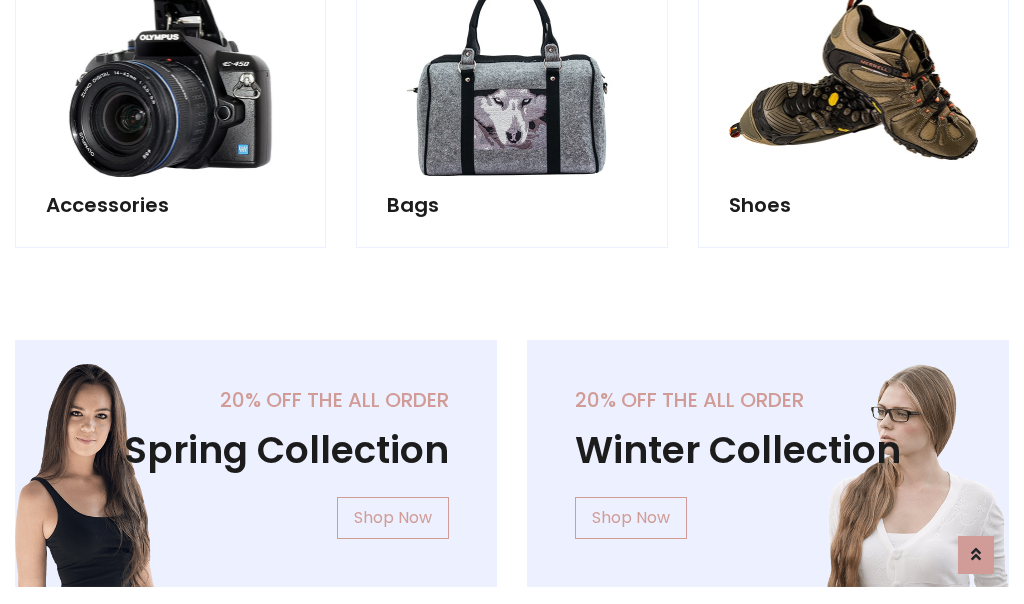 scroll, scrollTop: 1943, scrollLeft: 0, axis: vertical 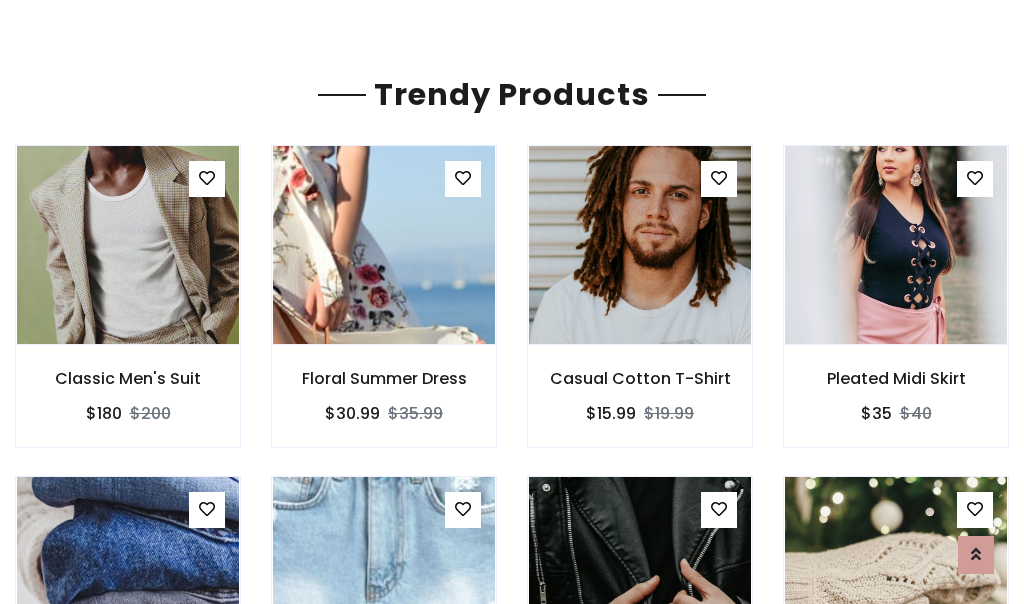 click on "Shop" at bounding box center [368, -1793] 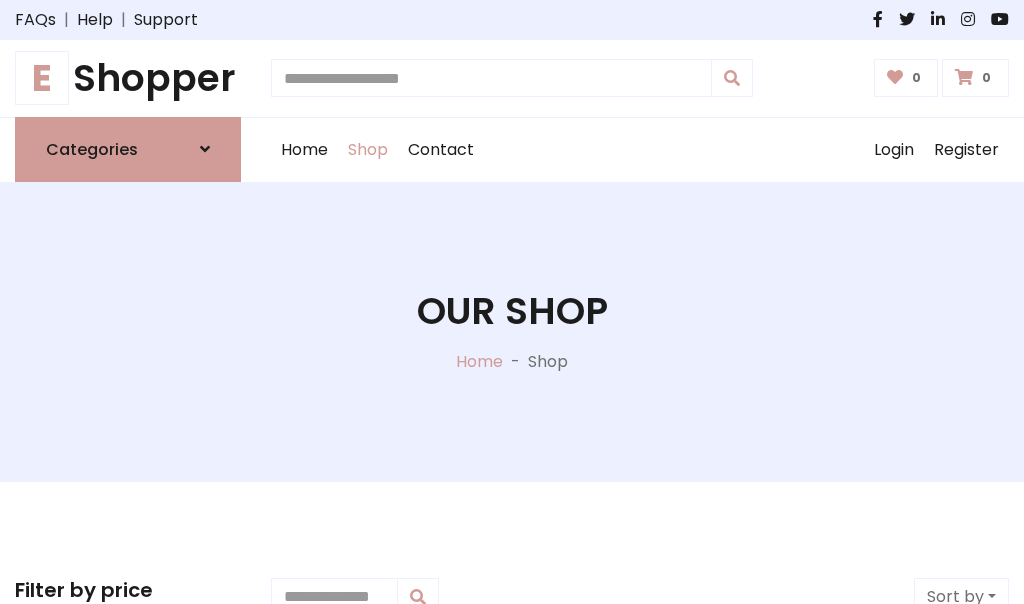 scroll, scrollTop: 0, scrollLeft: 0, axis: both 